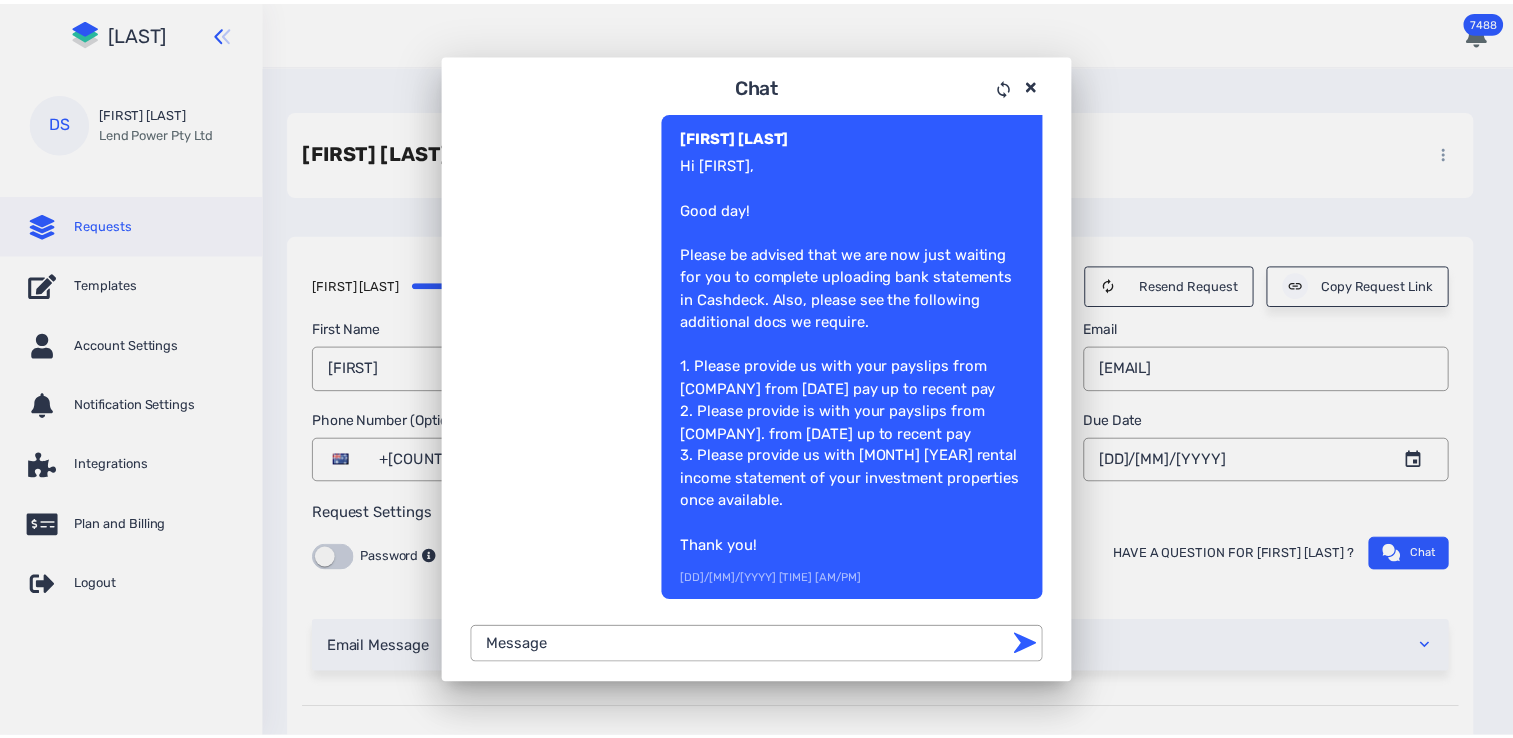 scroll, scrollTop: 0, scrollLeft: 0, axis: both 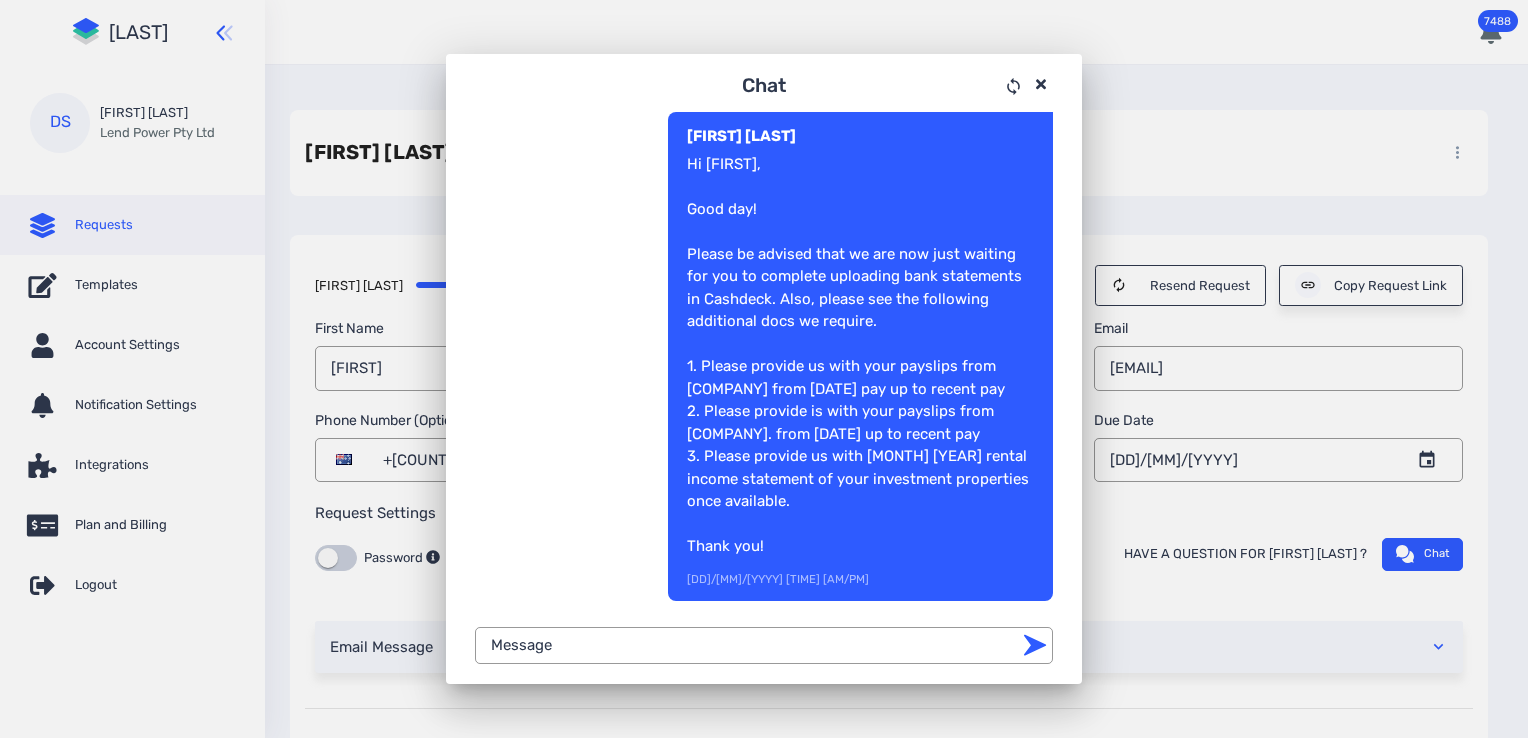 drag, startPoint x: 1043, startPoint y: 85, endPoint x: 788, endPoint y: 172, distance: 269.43274 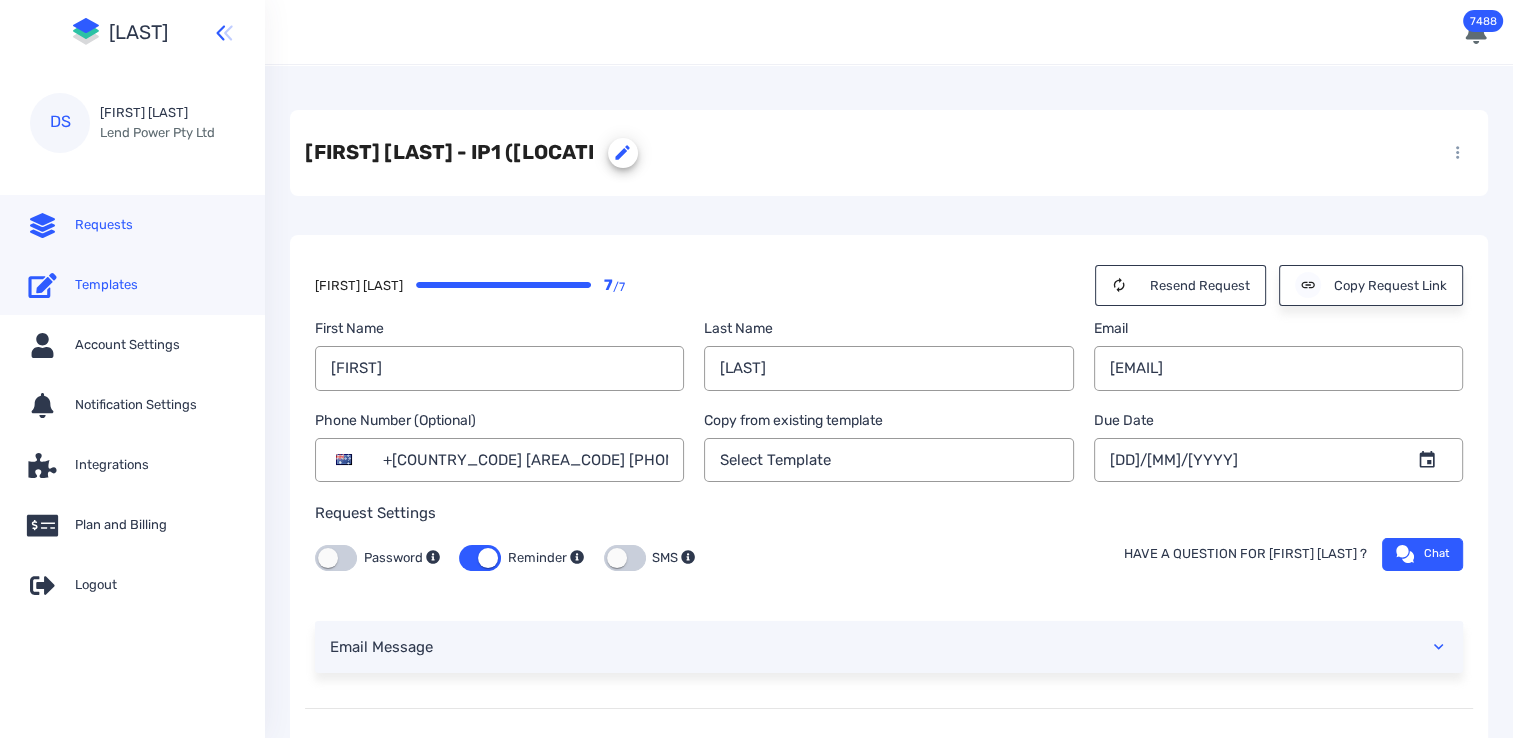 click on "Templates" at bounding box center (157, 285) 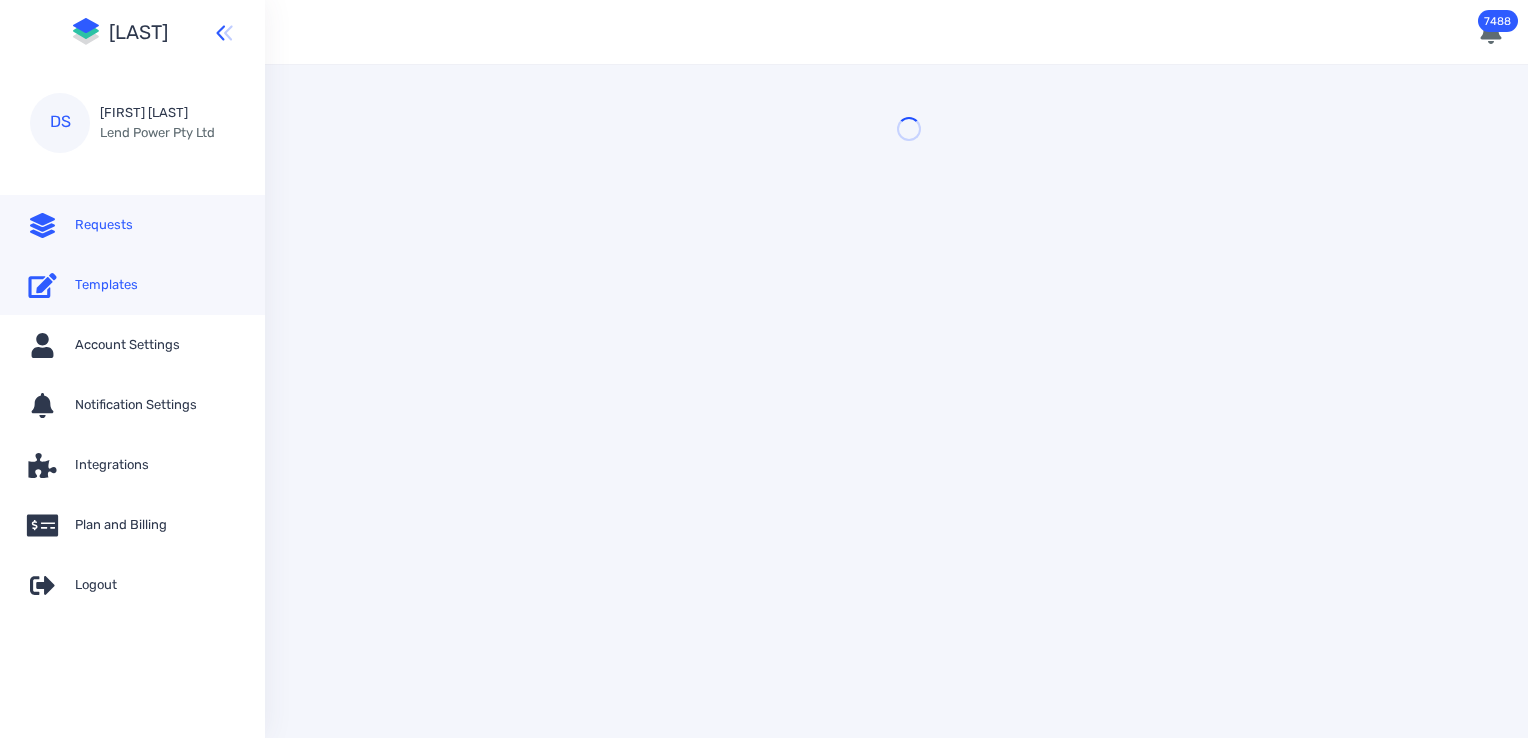 click on "Requests" at bounding box center [132, 225] 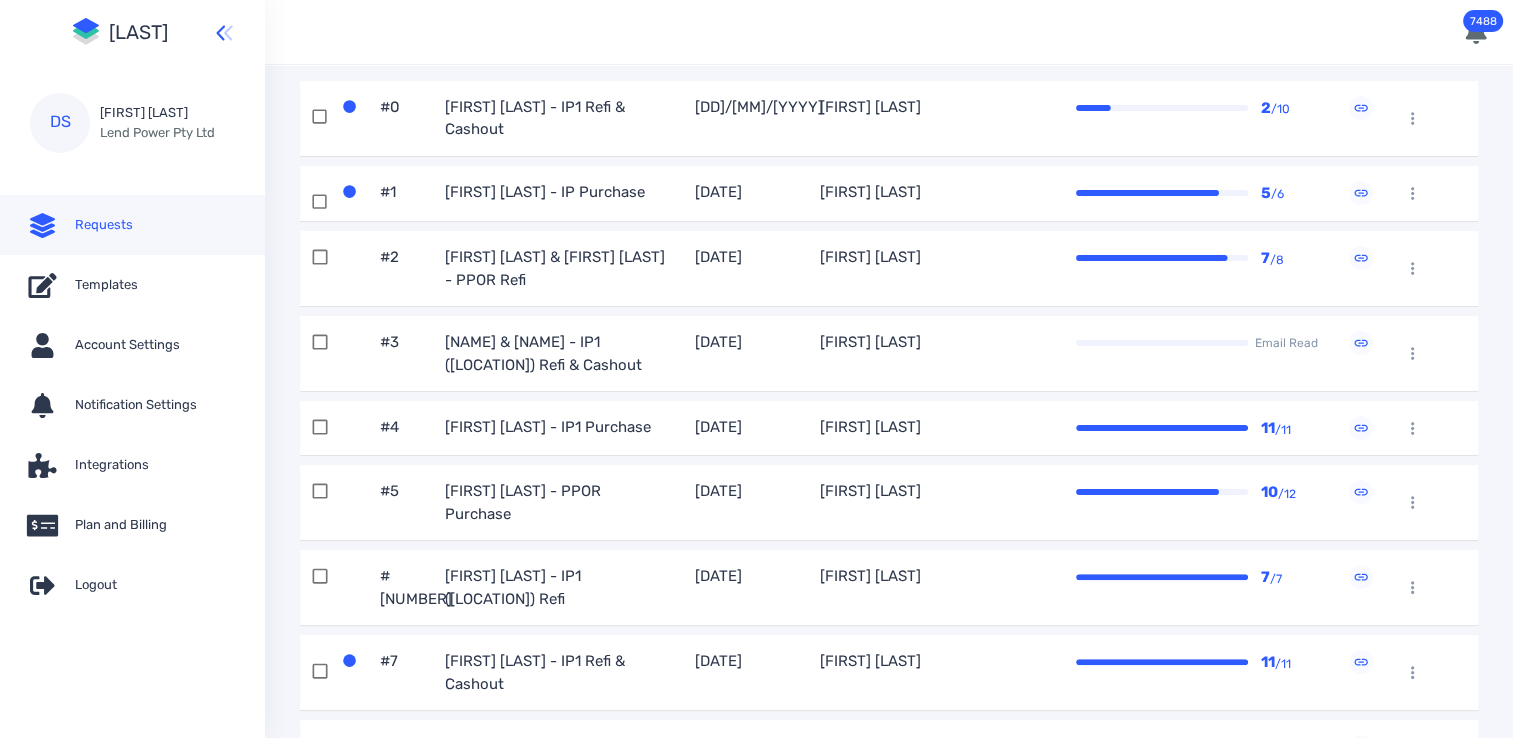scroll, scrollTop: 400, scrollLeft: 0, axis: vertical 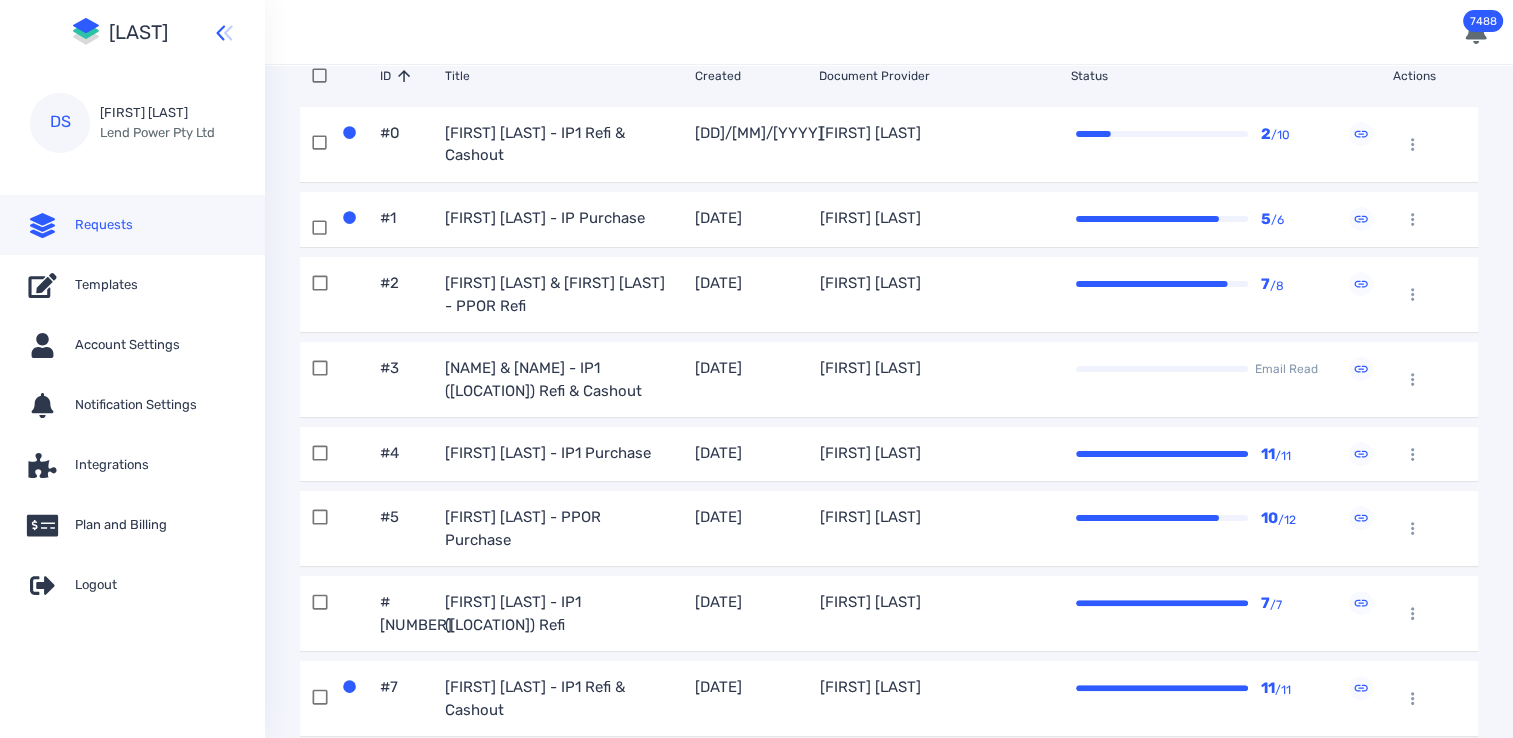 click on "[FIRST] [LAST] & [FIRST] [LAST] - PPOR Refi" at bounding box center (535, 144) 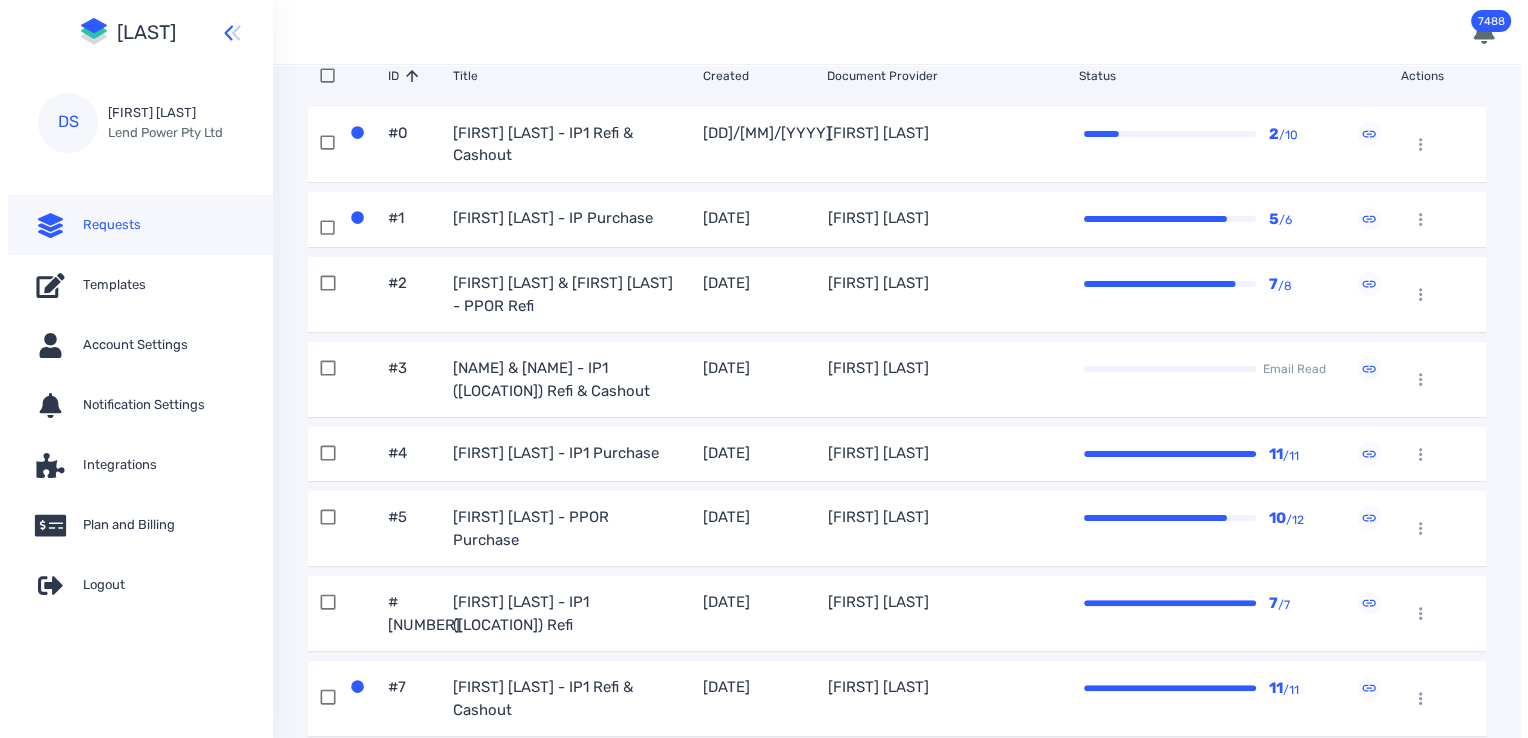 scroll, scrollTop: 0, scrollLeft: 0, axis: both 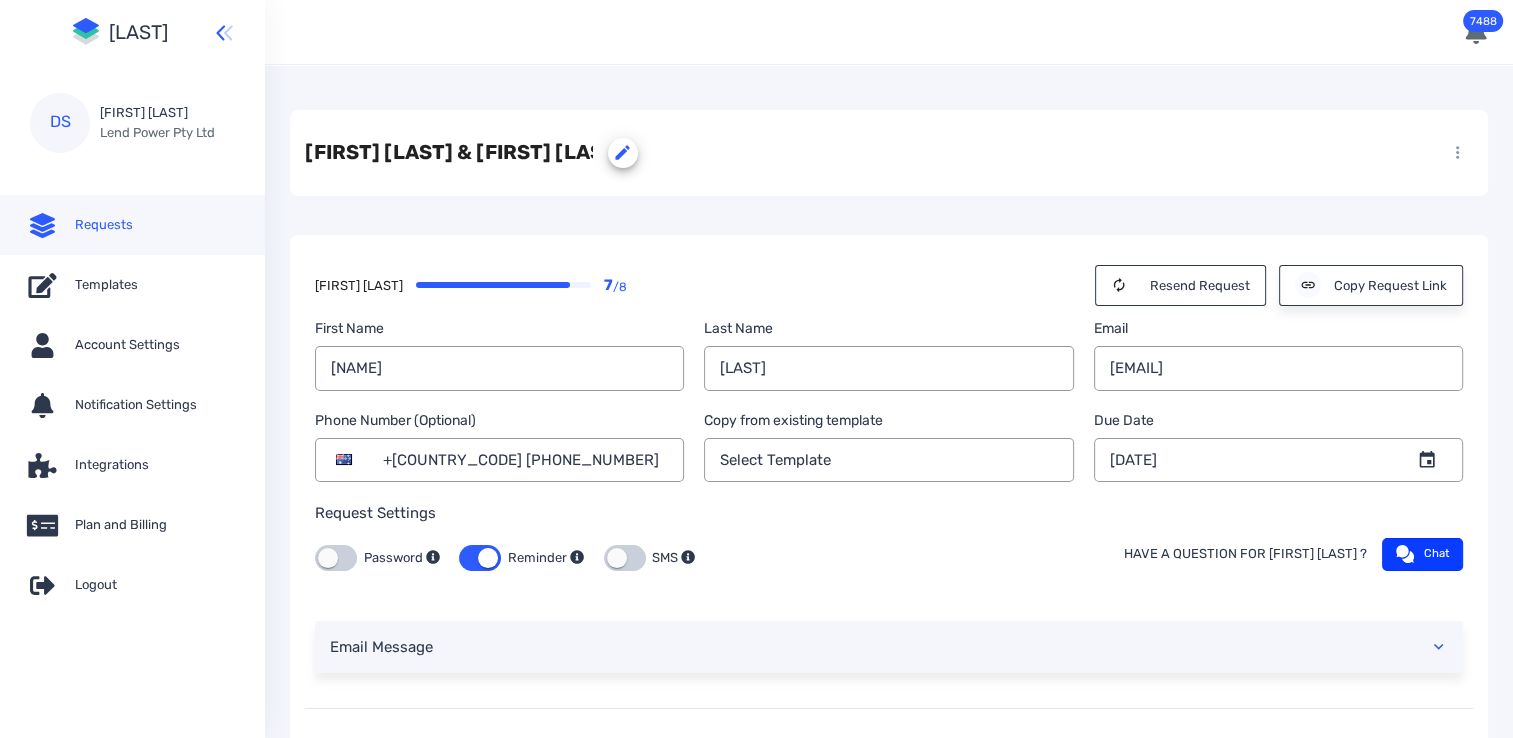 click at bounding box center [1402, 551] 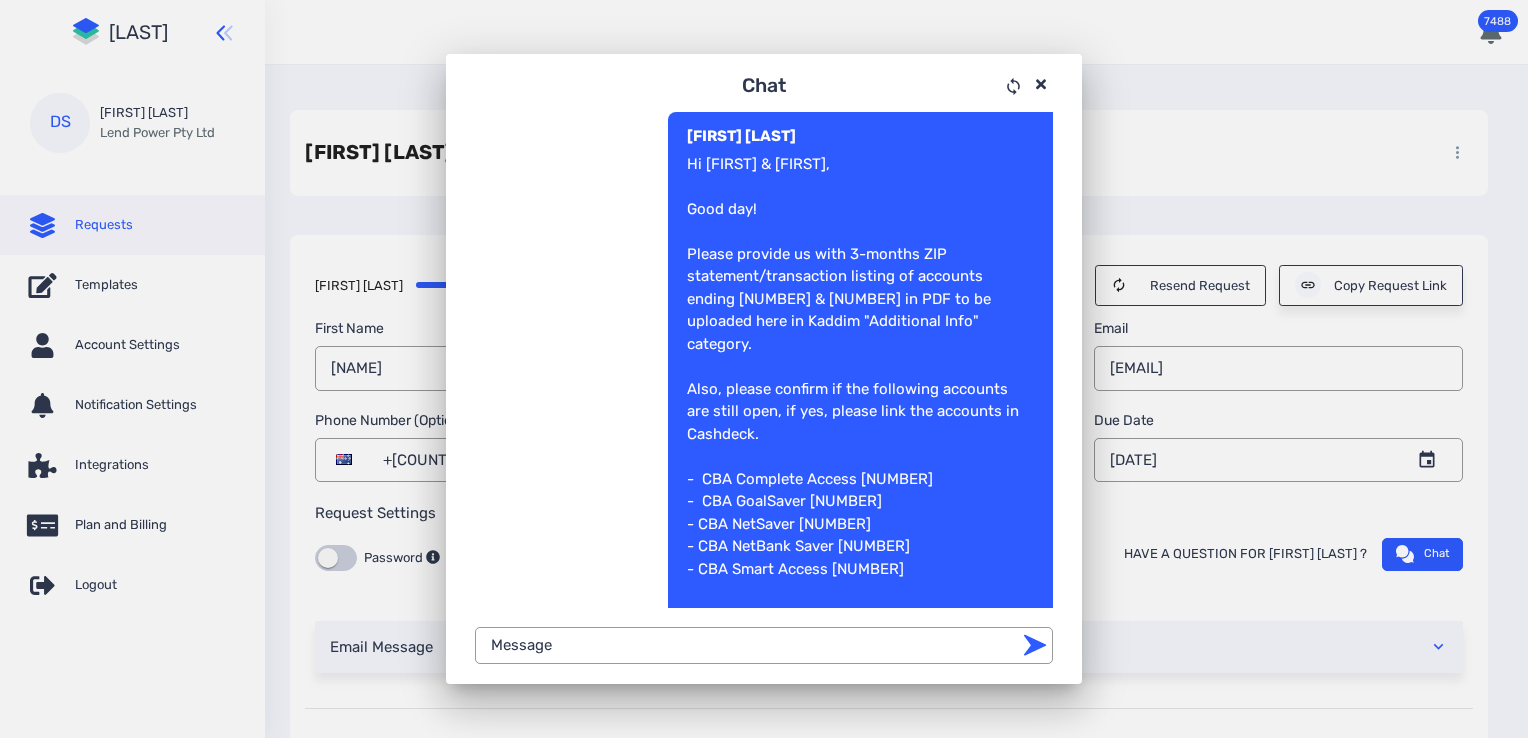 scroll, scrollTop: 558, scrollLeft: 0, axis: vertical 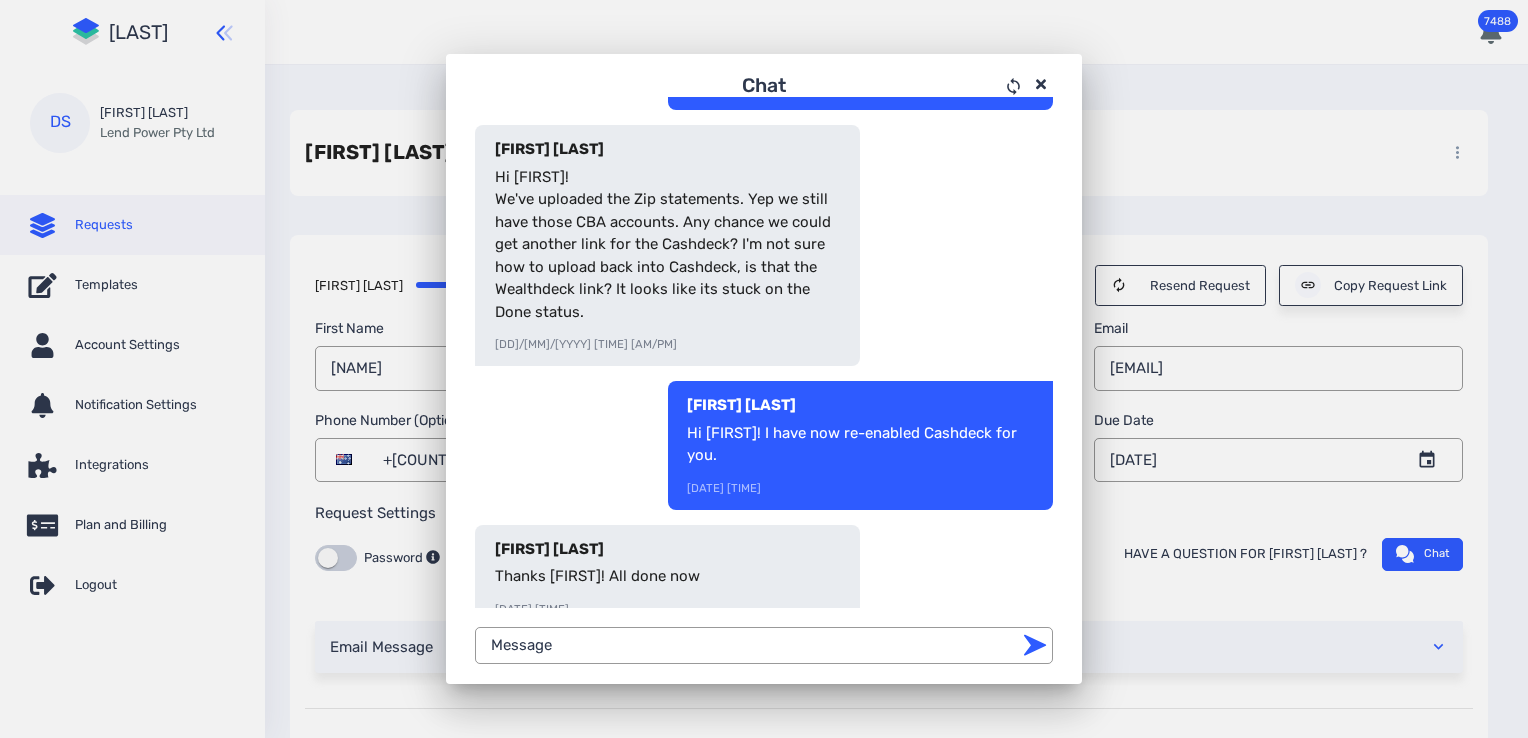 click at bounding box center (742, 645) 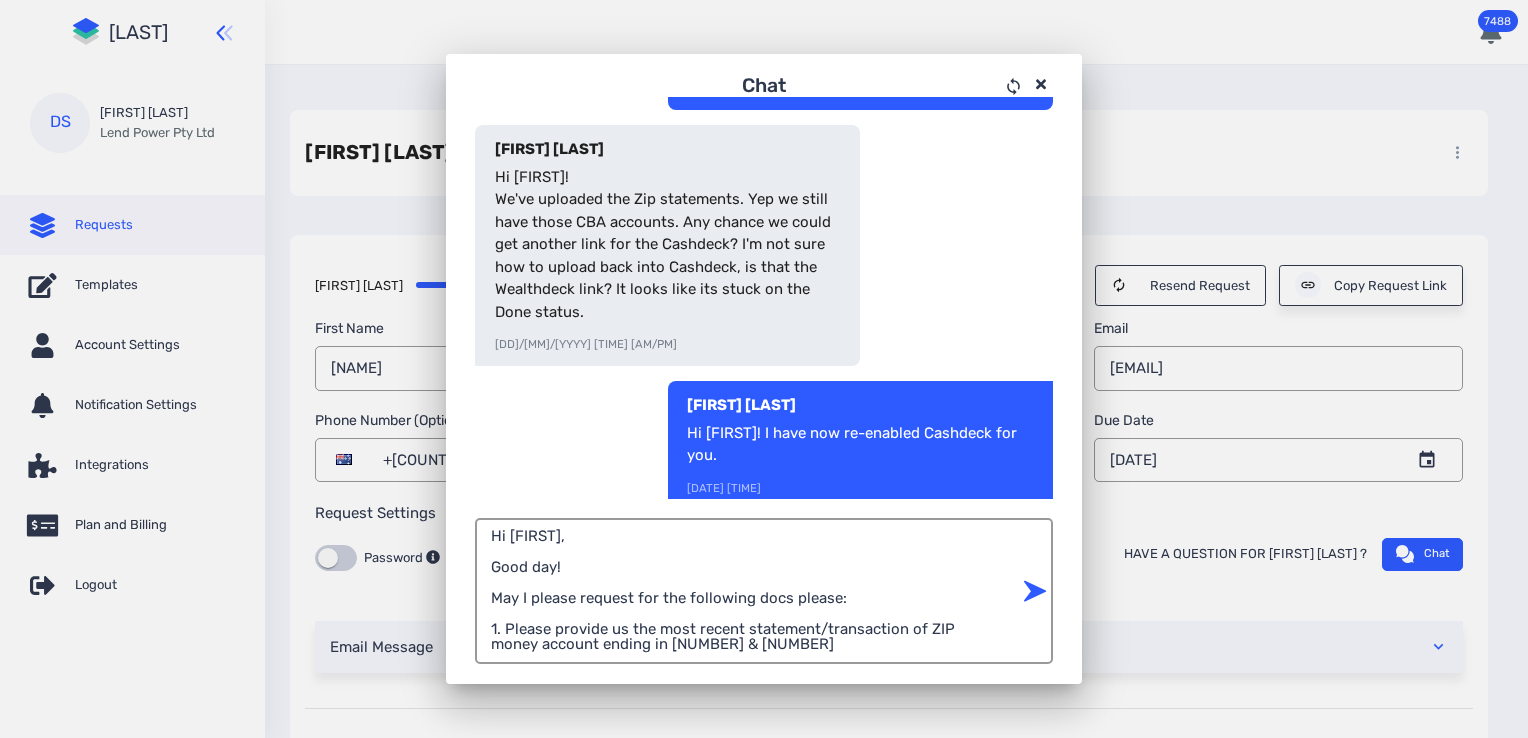 drag, startPoint x: 656, startPoint y: 630, endPoint x: 743, endPoint y: 620, distance: 87.57283 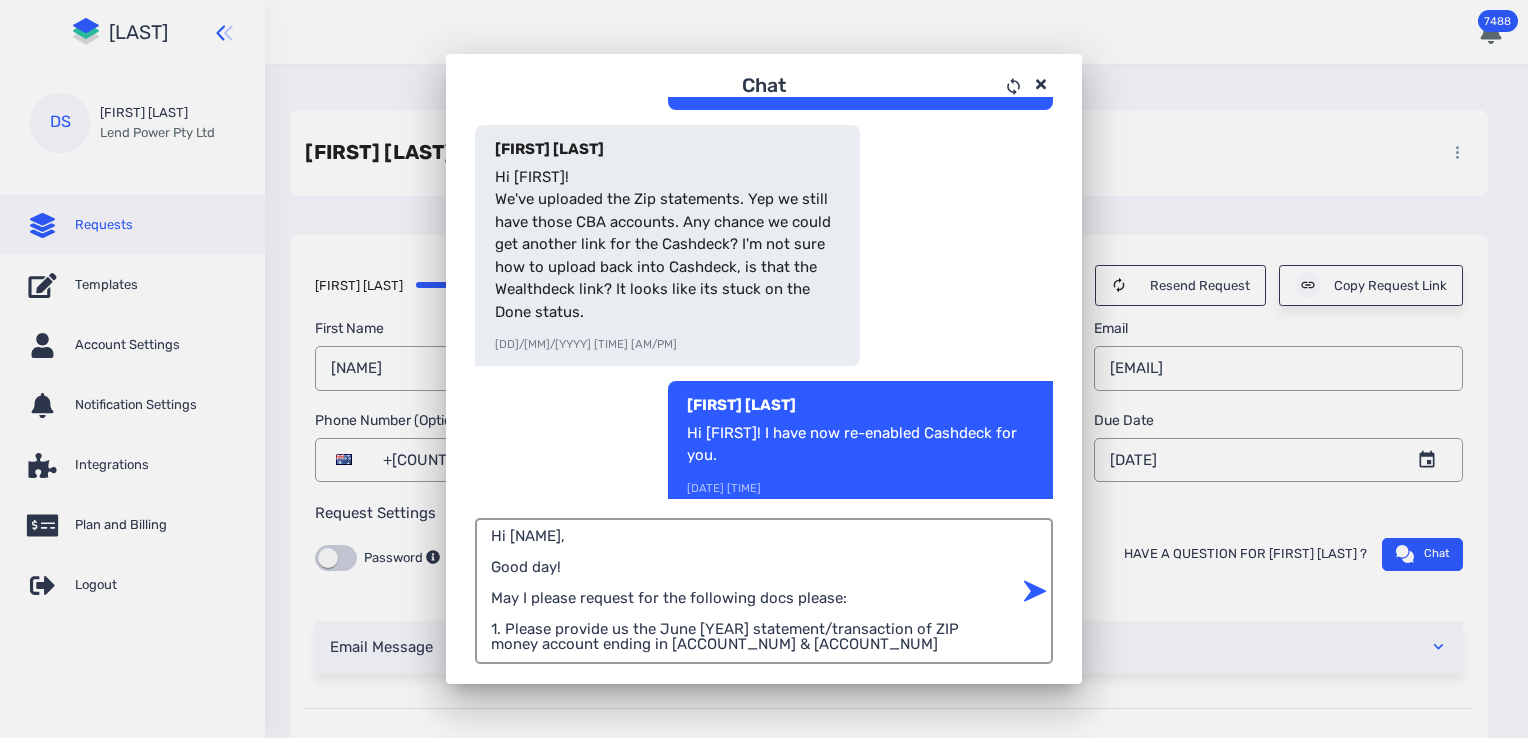 click on "Hi [NAME],
Good day!
May I please request for the following docs please:
1. Please provide us the June [YEAR] statement/transaction of ZIP money account ending in [ACCOUNT_NUM] & [ACCOUNT_NUM]" at bounding box center [742, 591] 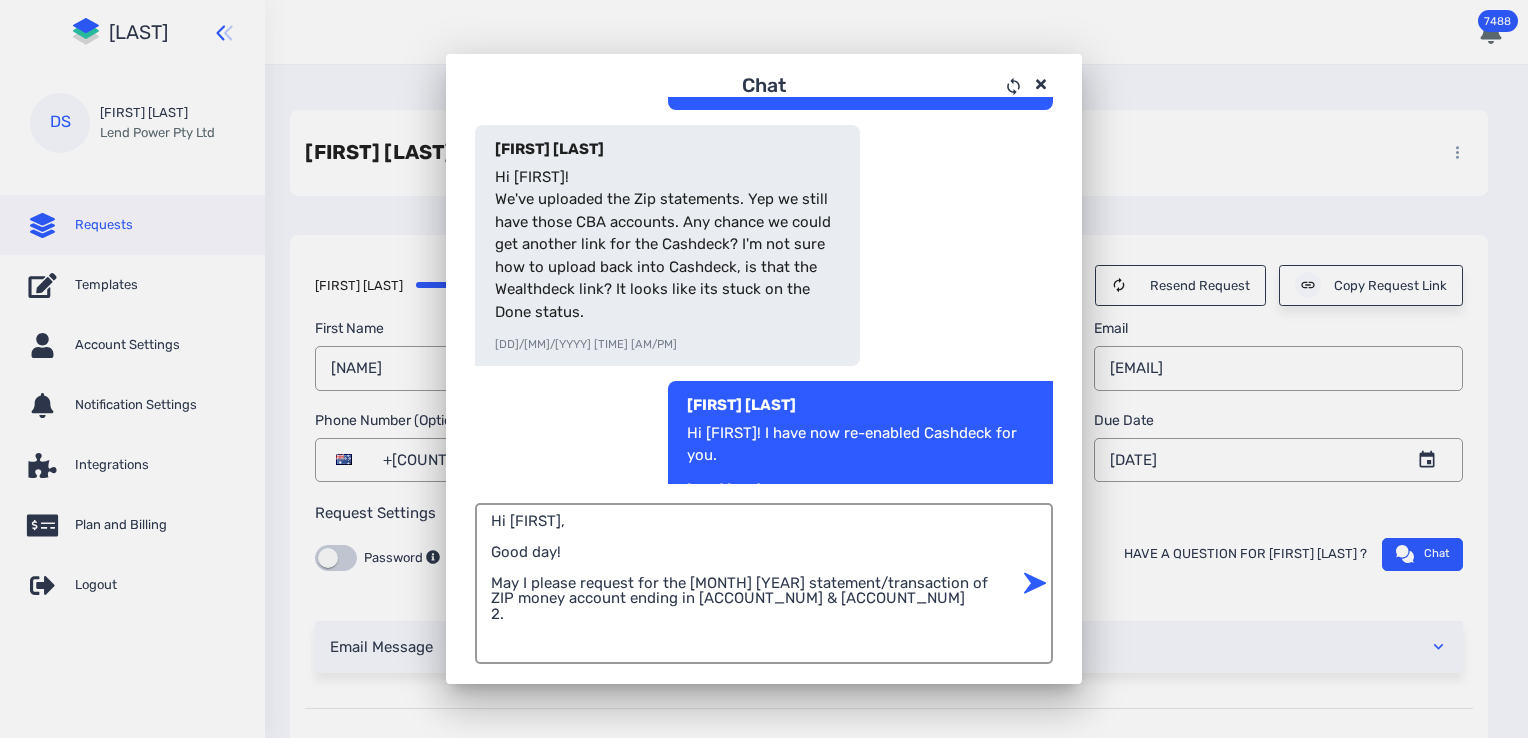 drag, startPoint x: 497, startPoint y: 583, endPoint x: 506, endPoint y: 618, distance: 36.138622 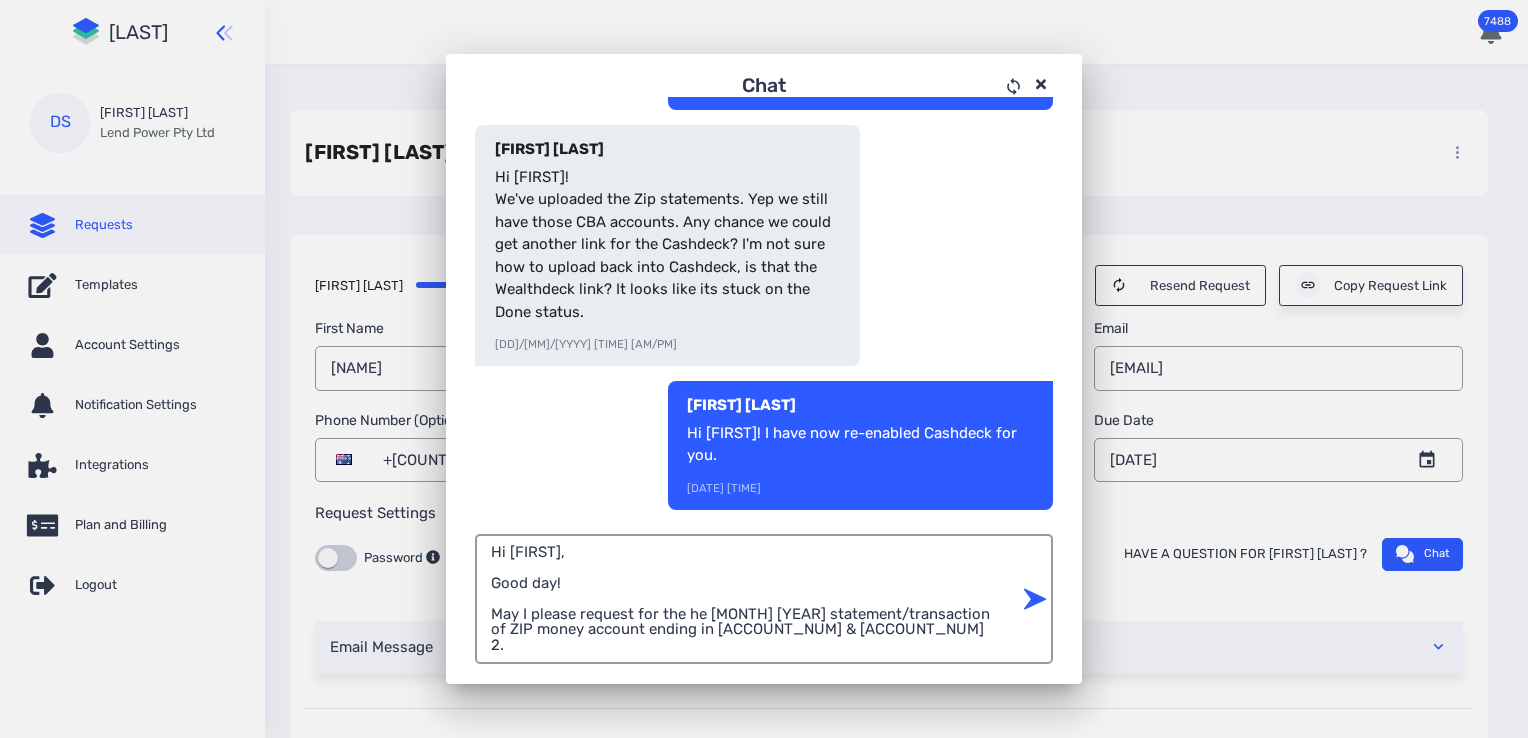 click on "Hi [FIRST],
Good day!
May I please request for the he [MONTH] [YEAR] statement/transaction of ZIP money account ending in [ACCOUNT_NUM] & [ACCOUNT_NUM]
2." at bounding box center [742, 599] 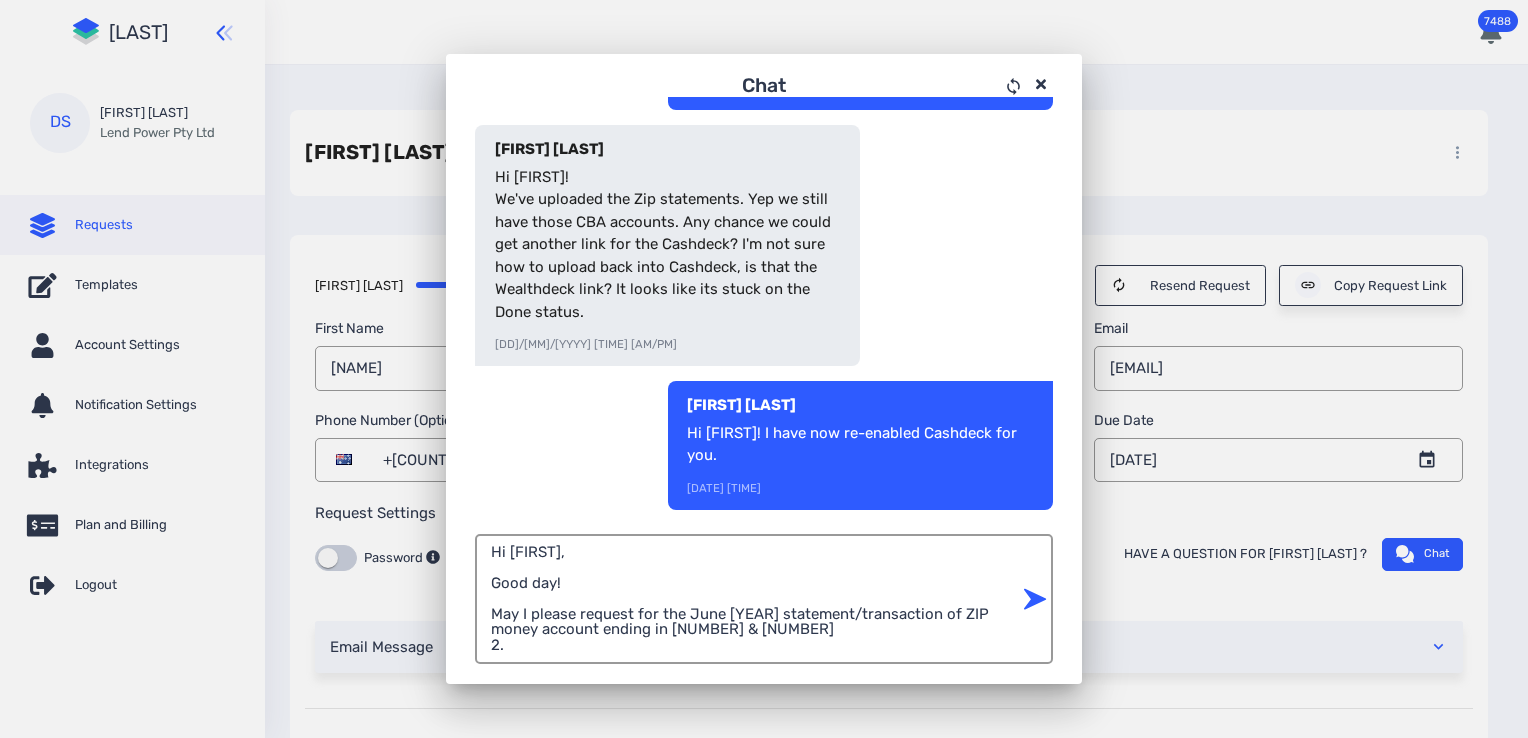 click on "Hi [FIRST],
Good day!
May I please request for the June [YEAR] statement/transaction of ZIP money account ending in [NUMBER] & [NUMBER]
2." at bounding box center [742, 599] 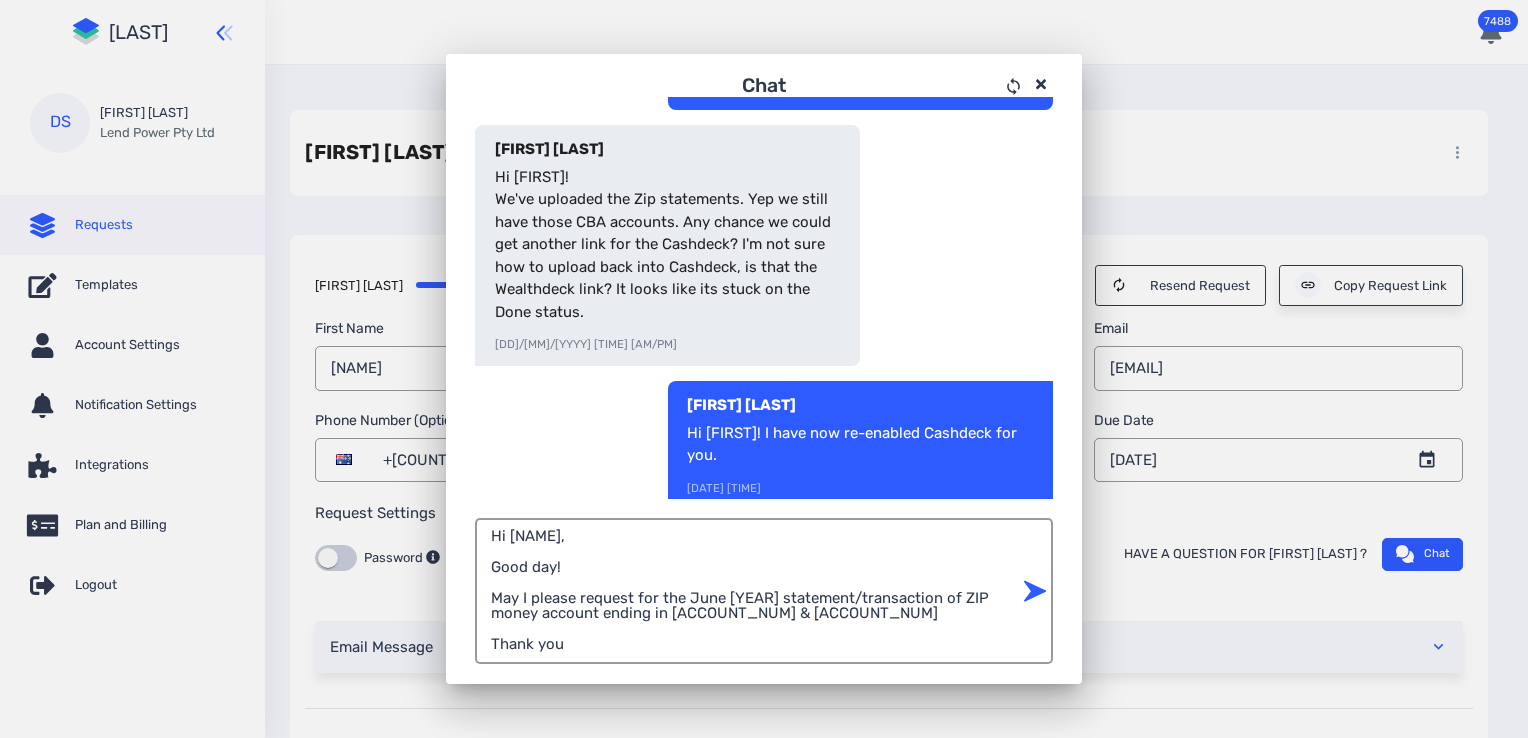 type on "Hi [NAME],
Good day!
May I please request for the June [YEAR] statement/transaction of ZIP money account ending in [ACCOUNT_NUM] & [ACCOUNT_NUM]
Thank you" 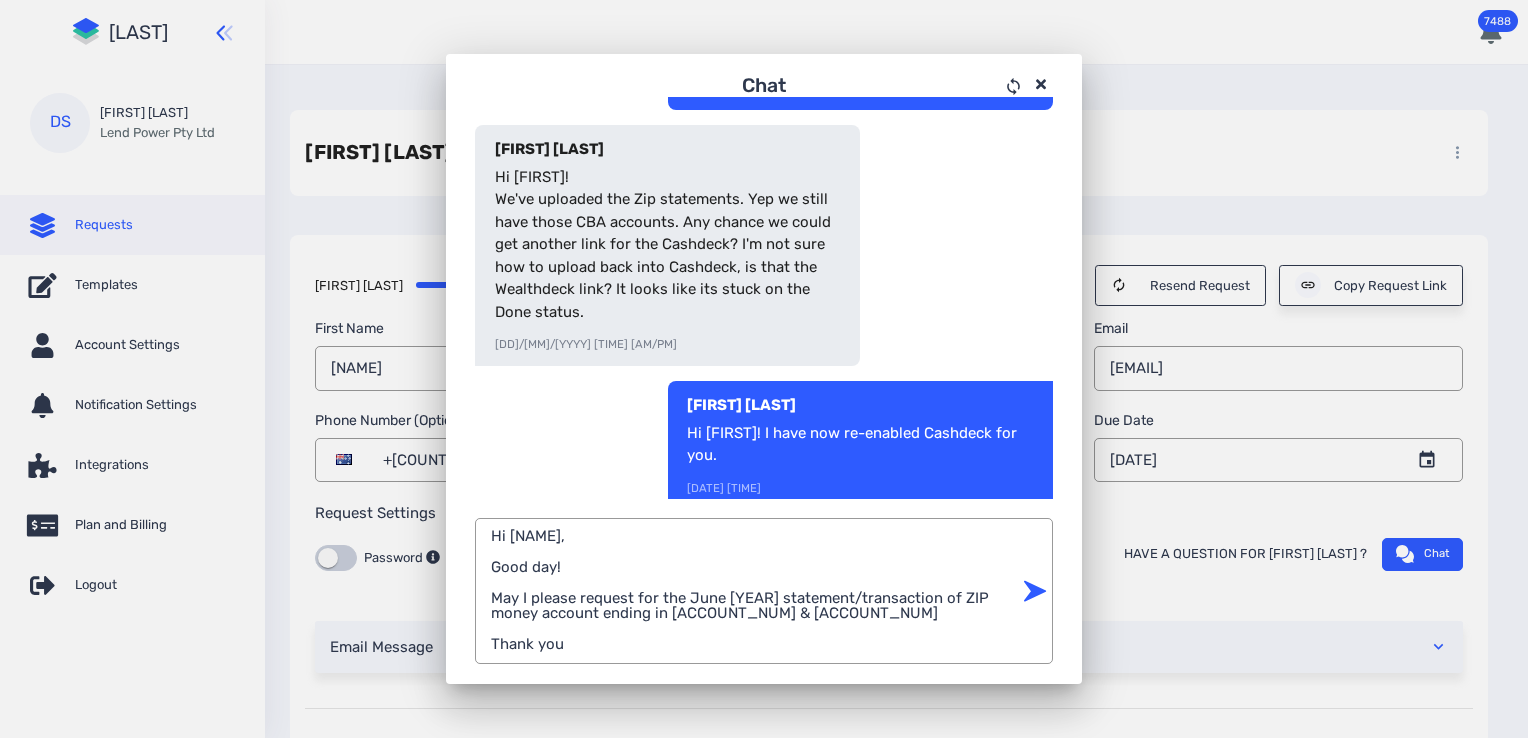 click at bounding box center [1035, 591] 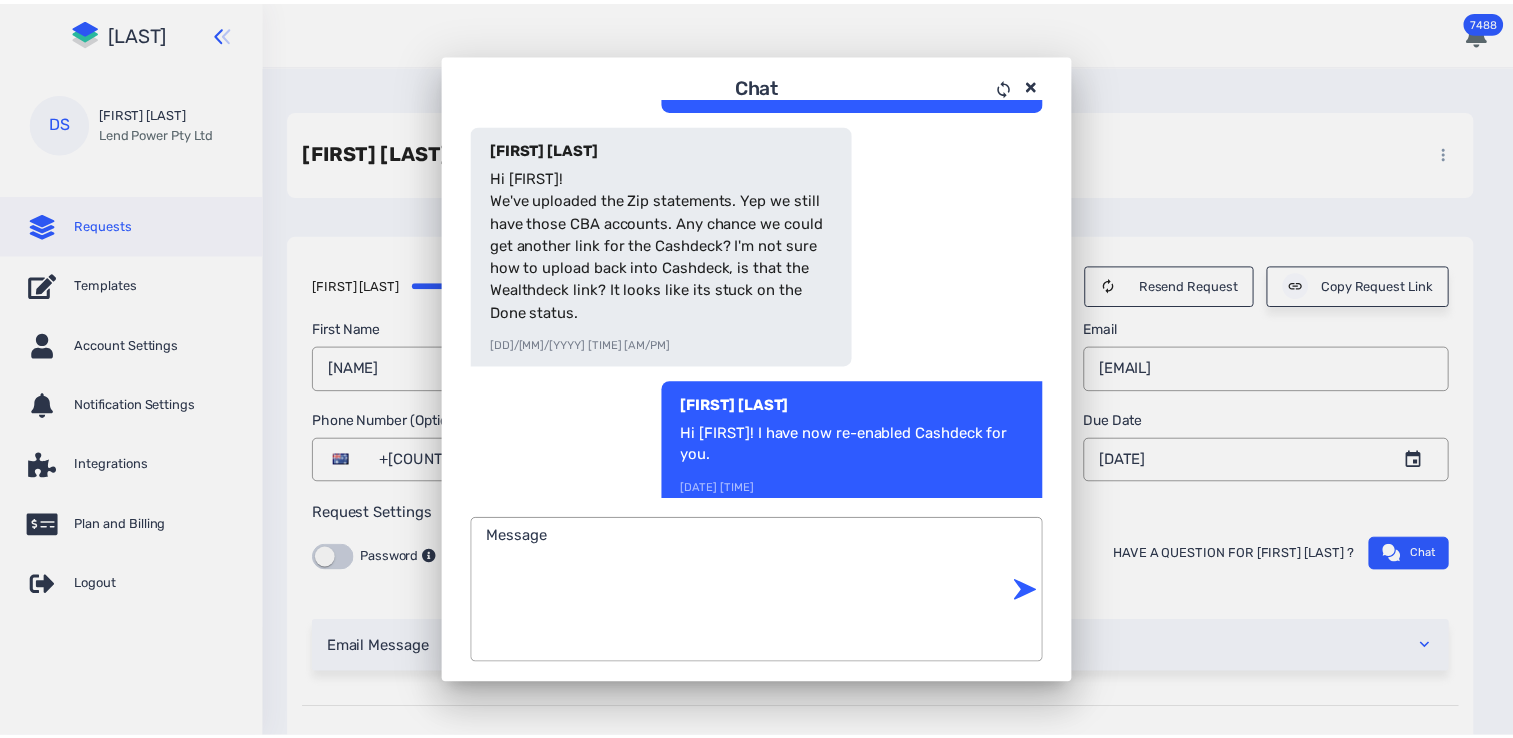 scroll, scrollTop: 859, scrollLeft: 0, axis: vertical 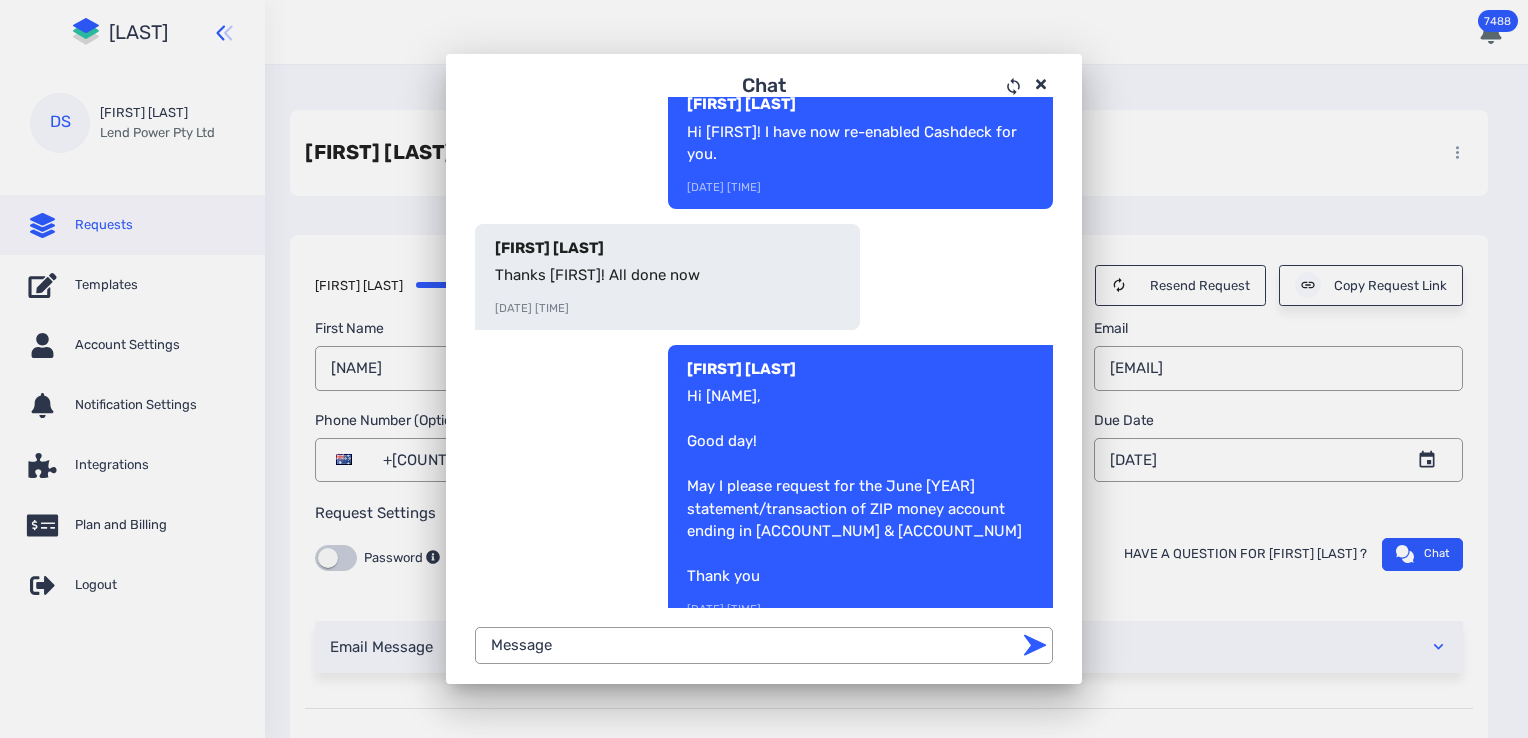 click at bounding box center (1041, 84) 